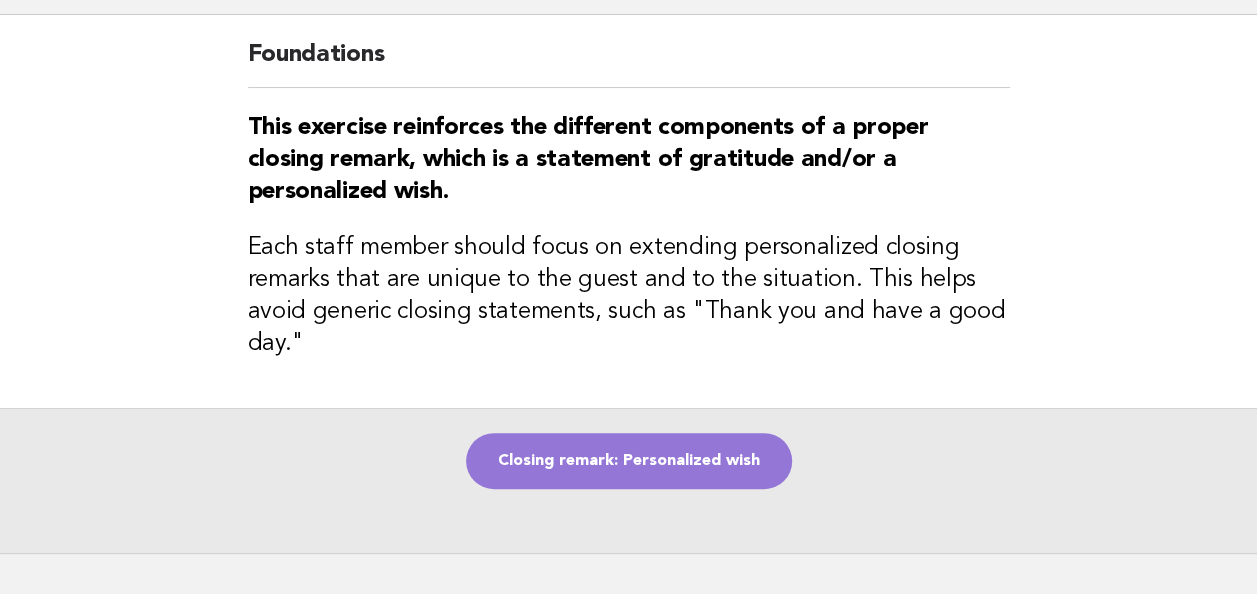scroll, scrollTop: 0, scrollLeft: 0, axis: both 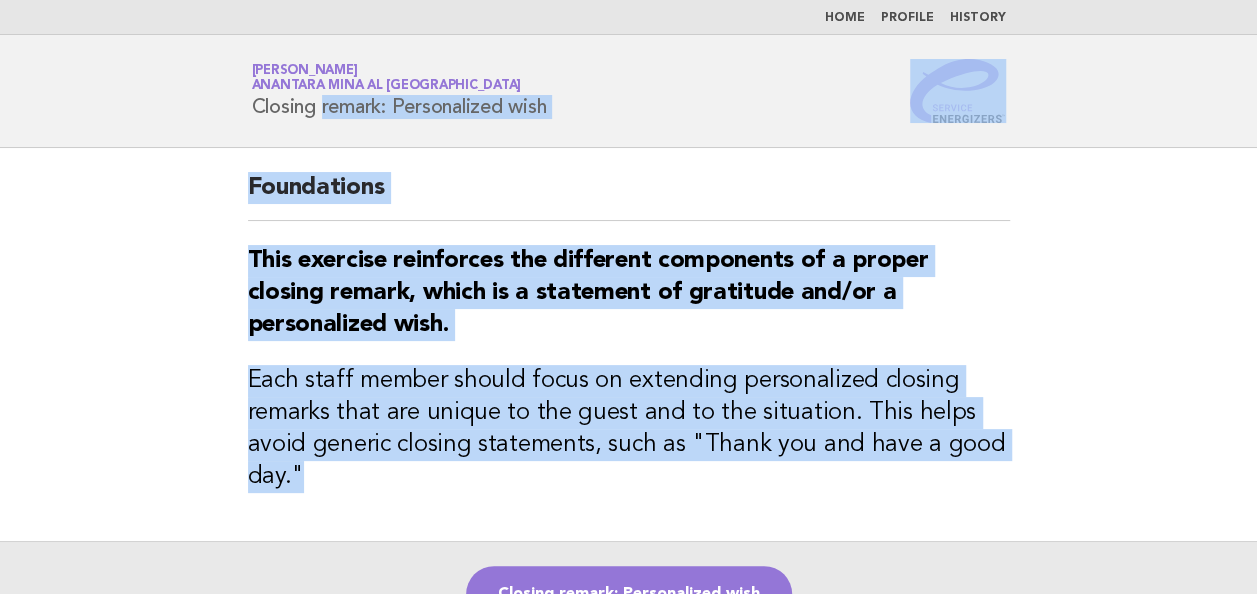 drag, startPoint x: 256, startPoint y: 104, endPoint x: 1027, endPoint y: 482, distance: 858.67633 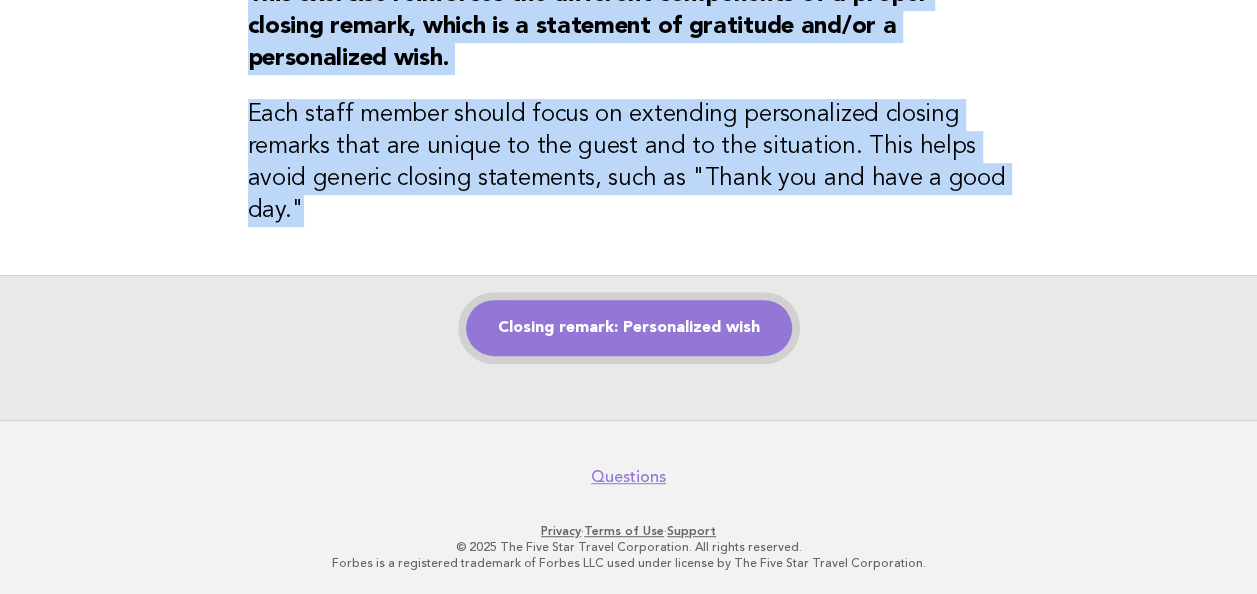 click on "Closing remark: Personalized wish" at bounding box center [629, 328] 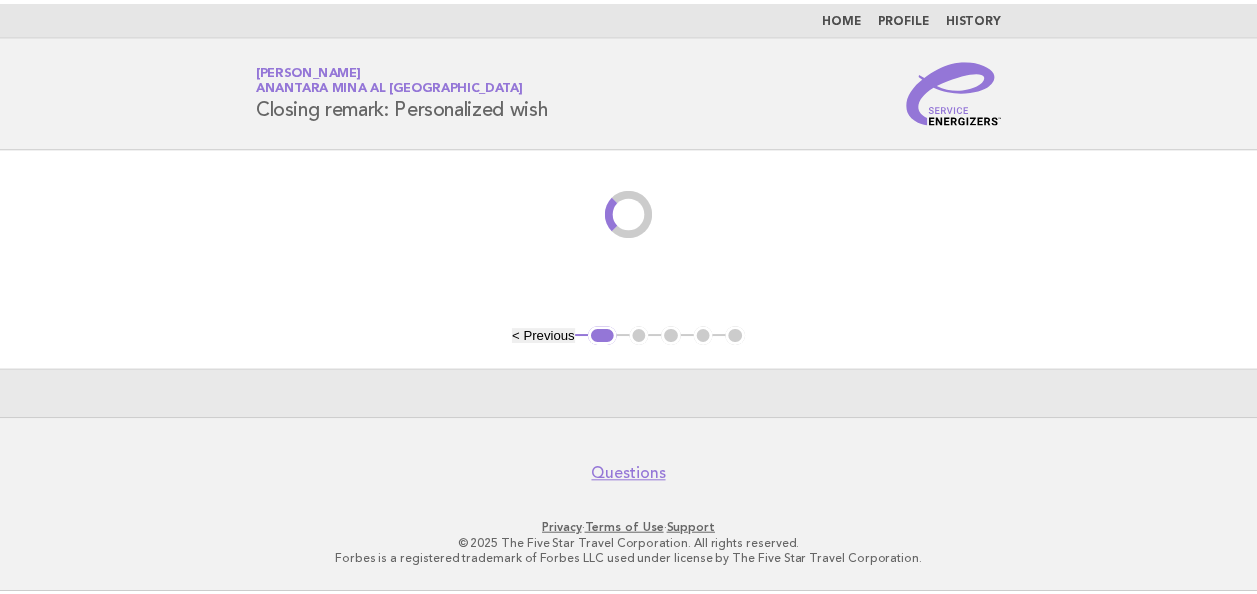 scroll, scrollTop: 0, scrollLeft: 0, axis: both 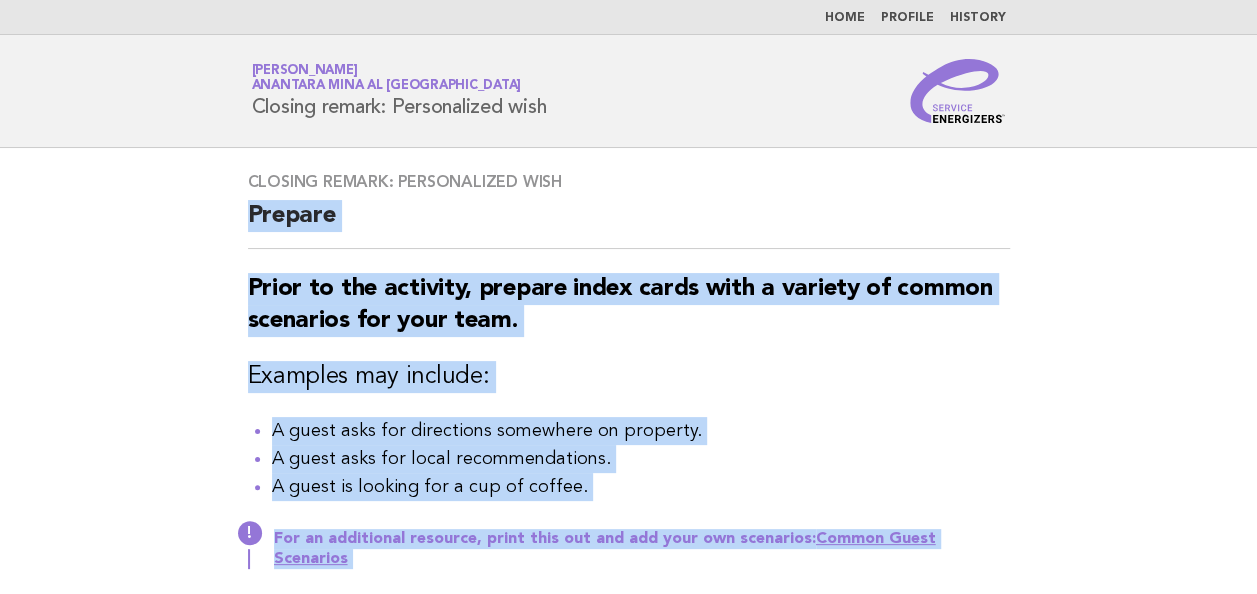 drag, startPoint x: 250, startPoint y: 217, endPoint x: 1261, endPoint y: 419, distance: 1030.9825 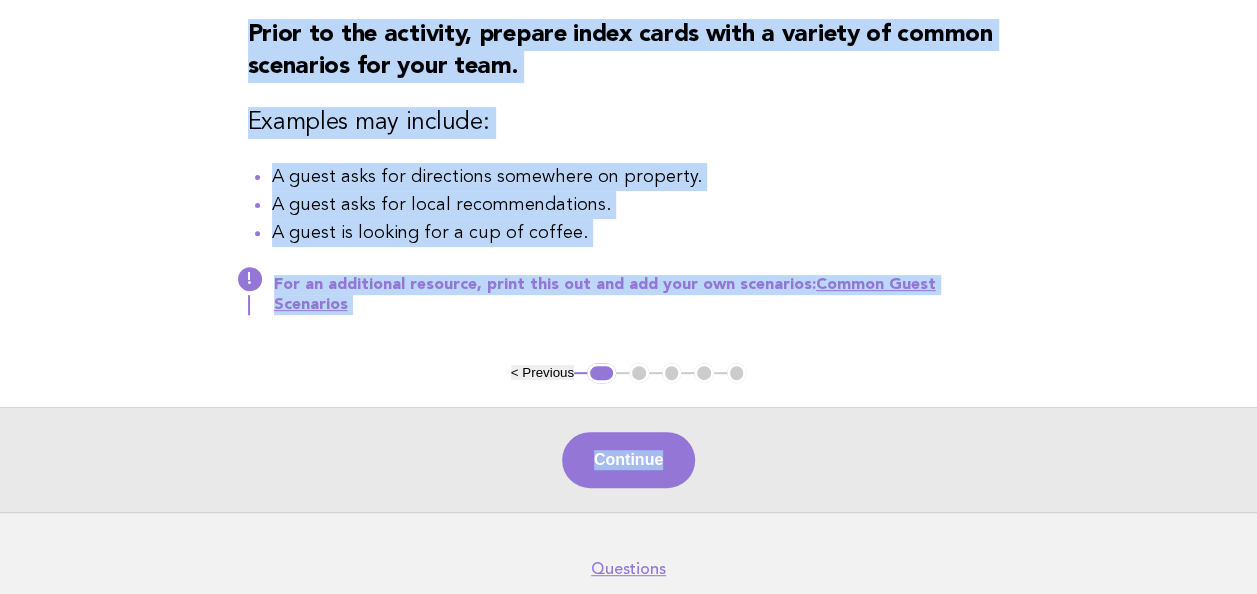 scroll, scrollTop: 329, scrollLeft: 0, axis: vertical 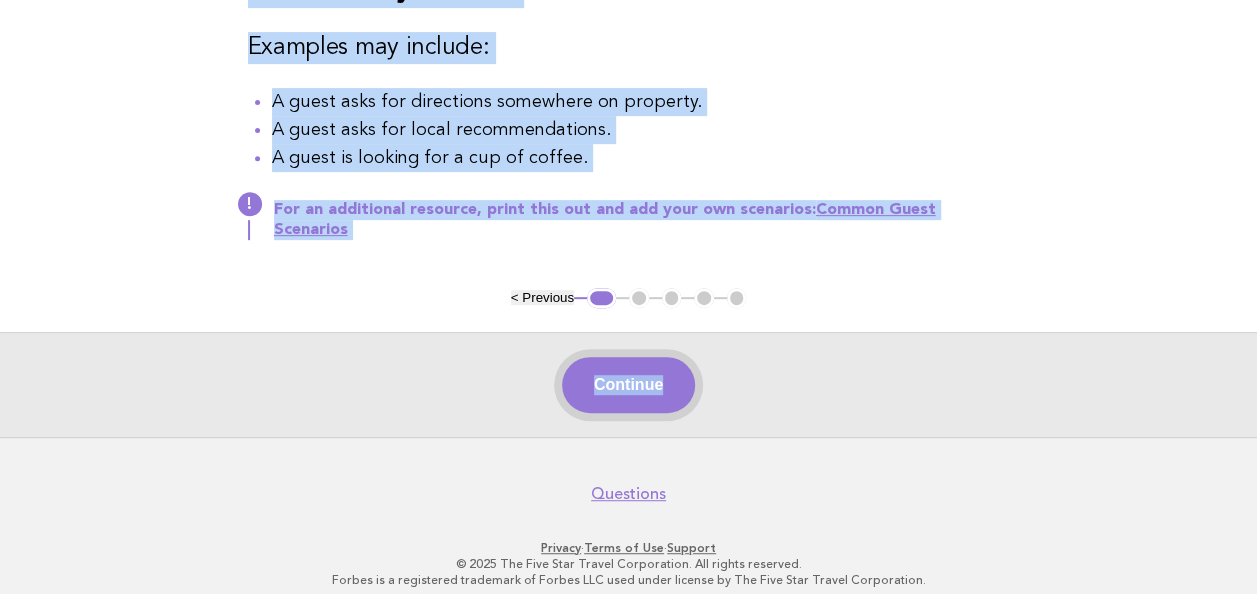 click on "Continue" at bounding box center (628, 385) 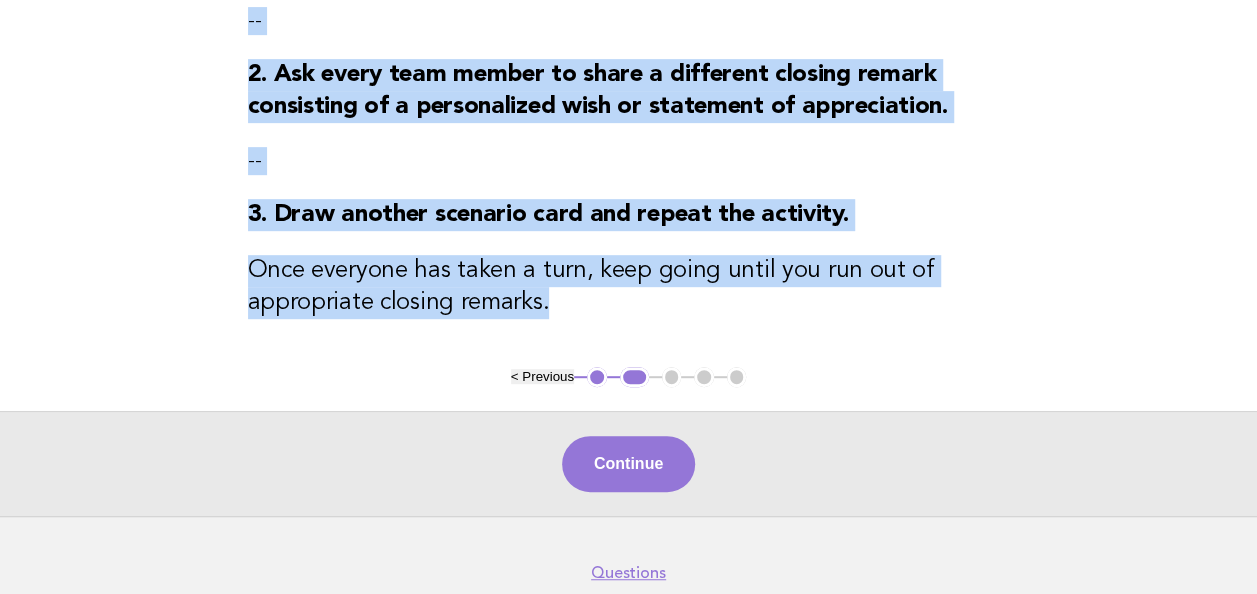 scroll, scrollTop: 74, scrollLeft: 0, axis: vertical 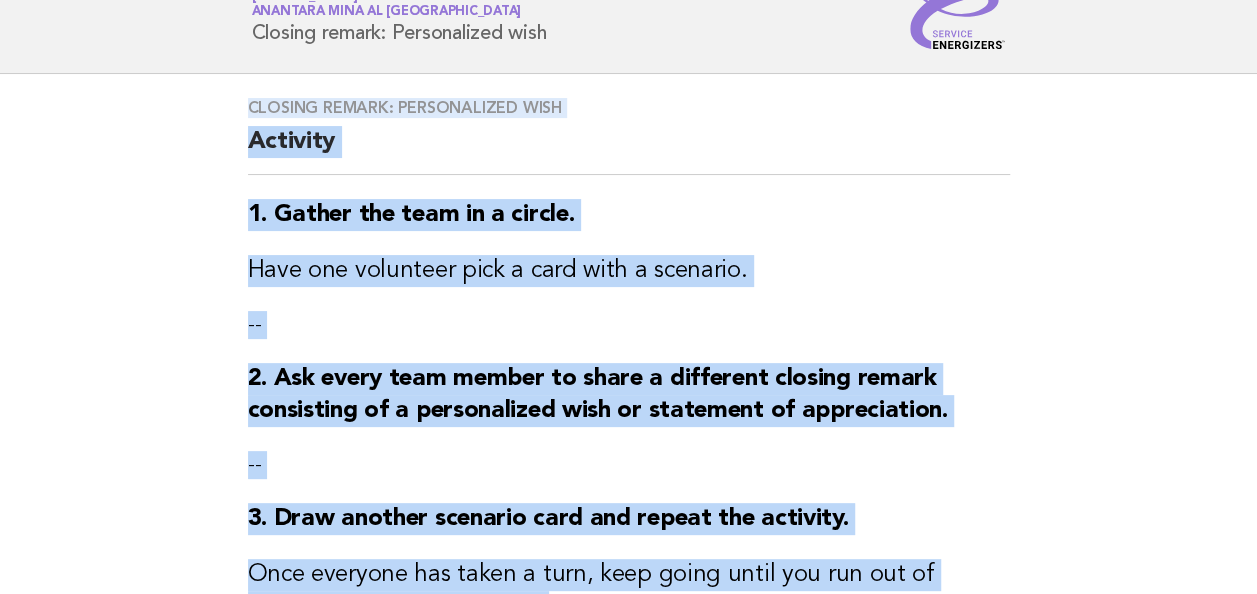 copy on "Prepare
Prior to the activity, prepare index cards with a variety of common scenarios for your team.
Examples may include:
A guest asks for directions somewhere on property.
A guest asks for local recommendations.
A guest is looking for a cup of coffee.
For an additional resource, print this out and add your own scenarios:  Common Guest Scenarios
Continue" 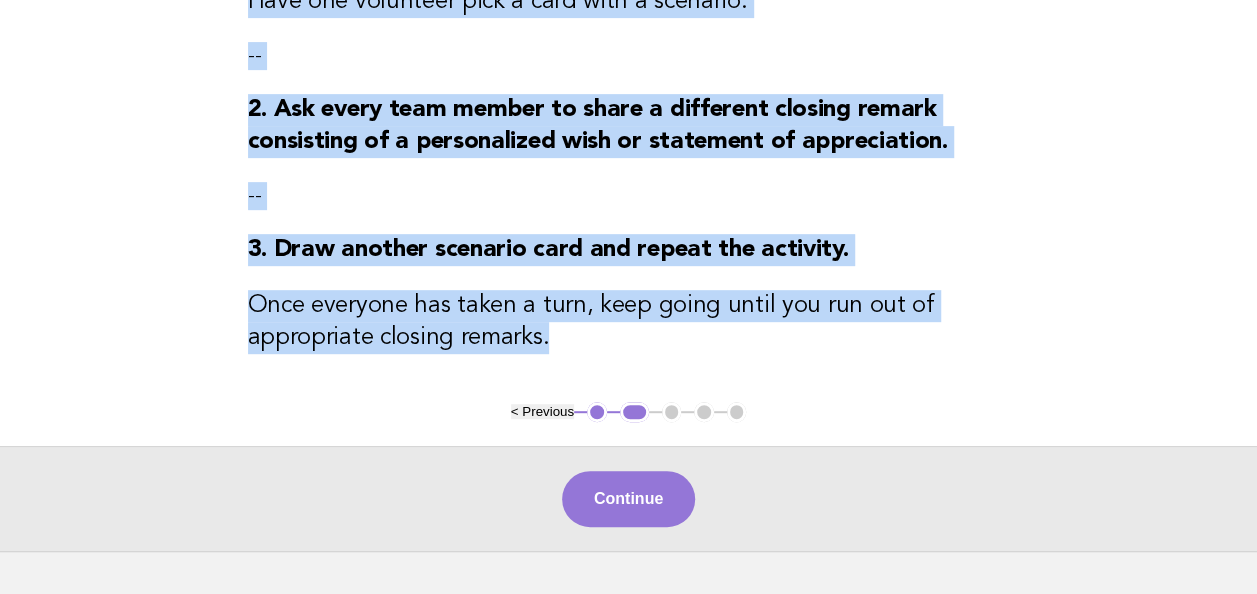scroll, scrollTop: 474, scrollLeft: 0, axis: vertical 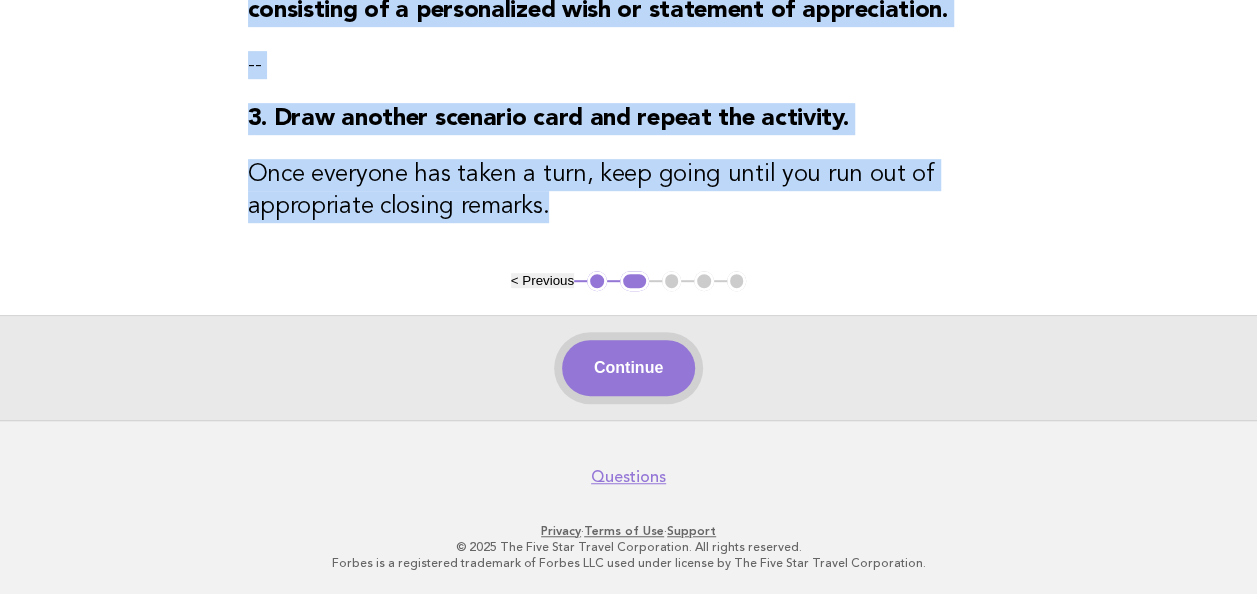 click on "Continue" at bounding box center [628, 368] 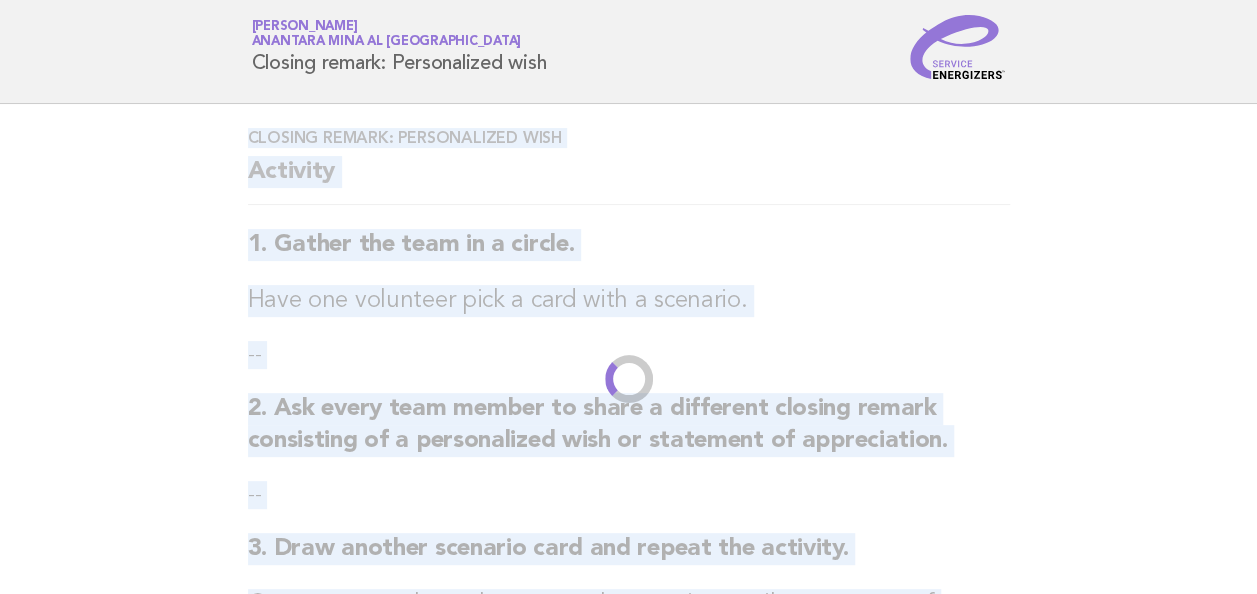 scroll, scrollTop: 0, scrollLeft: 0, axis: both 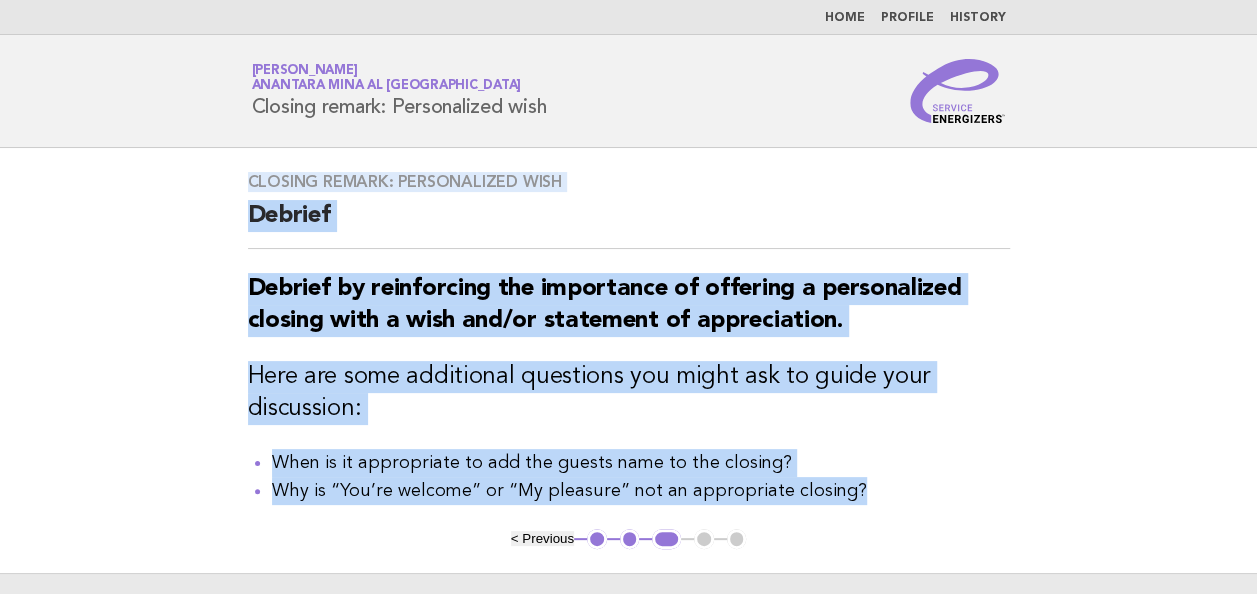 copy on "Prepare
Prior to the activity, prepare index cards with a variety of common scenarios for your team.
Examples may include:
A guest asks for directions somewhere on property.
A guest asks for local recommendations.
A guest is looking for a cup of coffee.
For an additional resource, print this out and add your own scenarios:  Common Guest Scenarios
Continue" 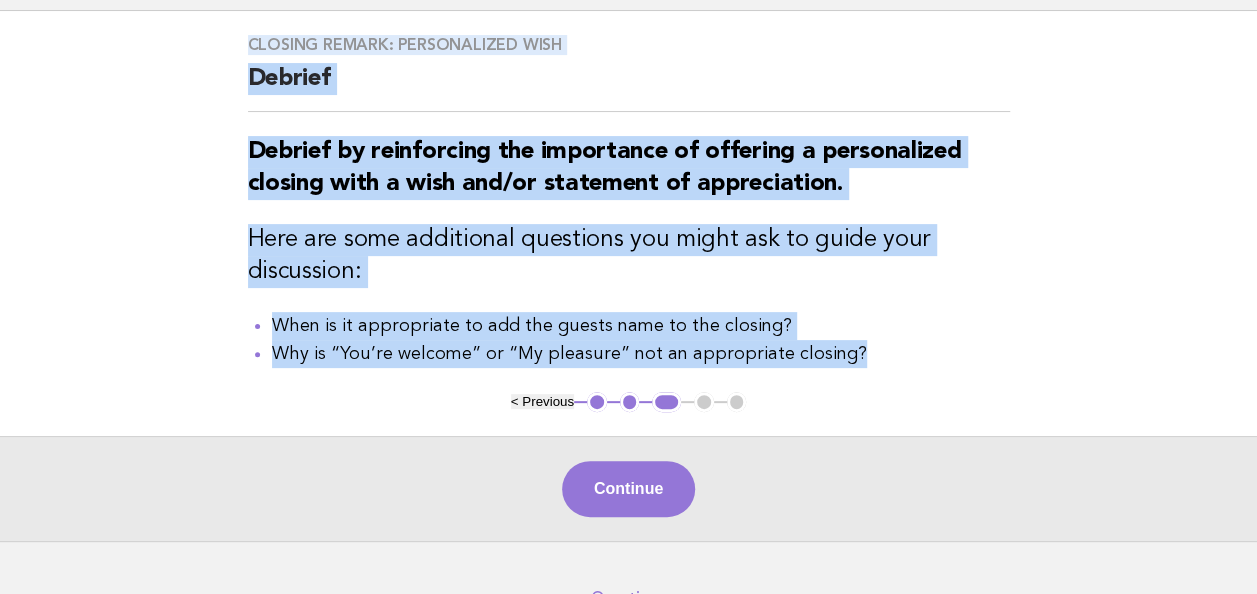 scroll, scrollTop: 260, scrollLeft: 0, axis: vertical 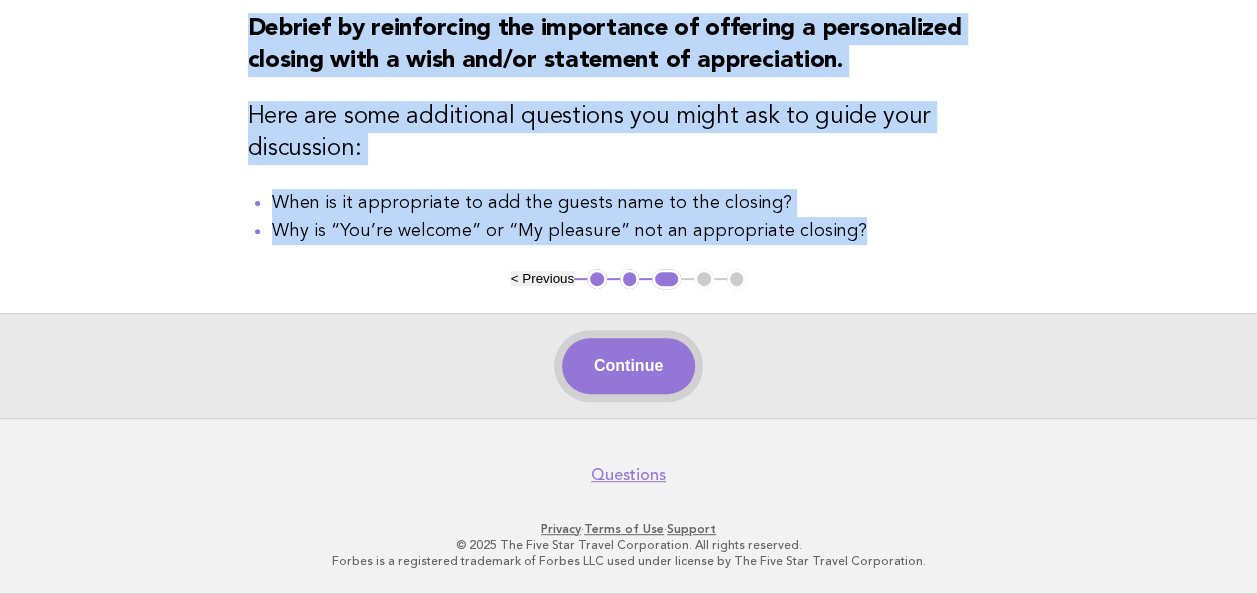 click on "Continue" at bounding box center [628, 366] 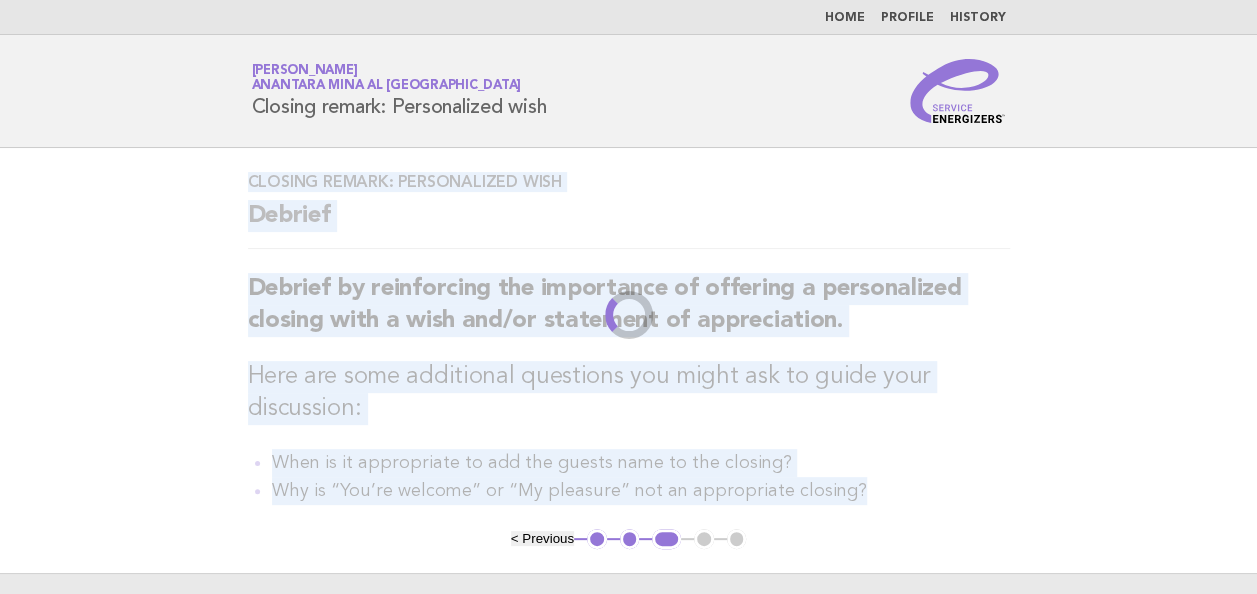 scroll, scrollTop: 0, scrollLeft: 0, axis: both 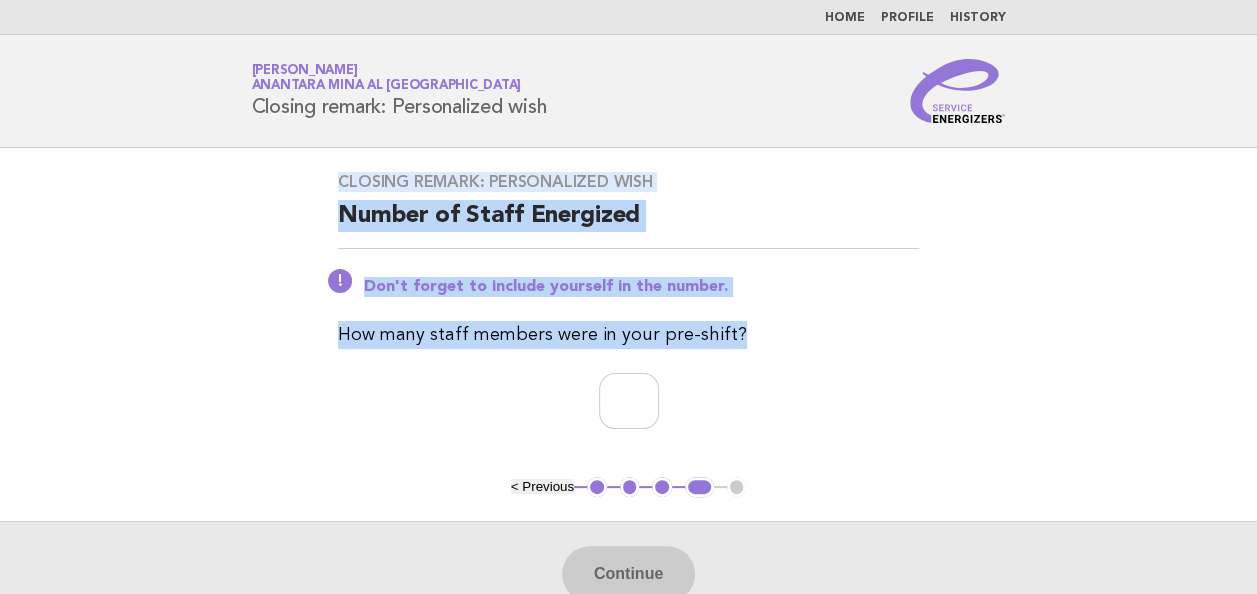 click on "Closing remark: Personalized wish Number of Staff Energized
Don't forget to include yourself in the number.
How many staff members were in your pre-shift?
Continue
< Previous 1 2 3 4 5" at bounding box center (628, 387) 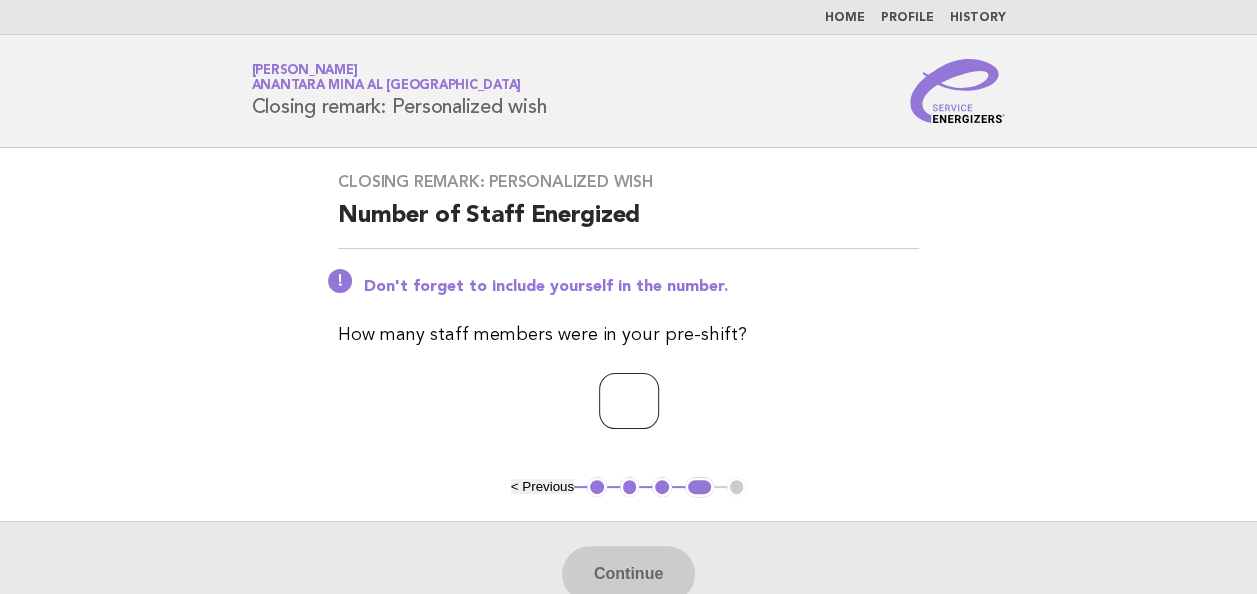 click on "*" at bounding box center (629, 401) 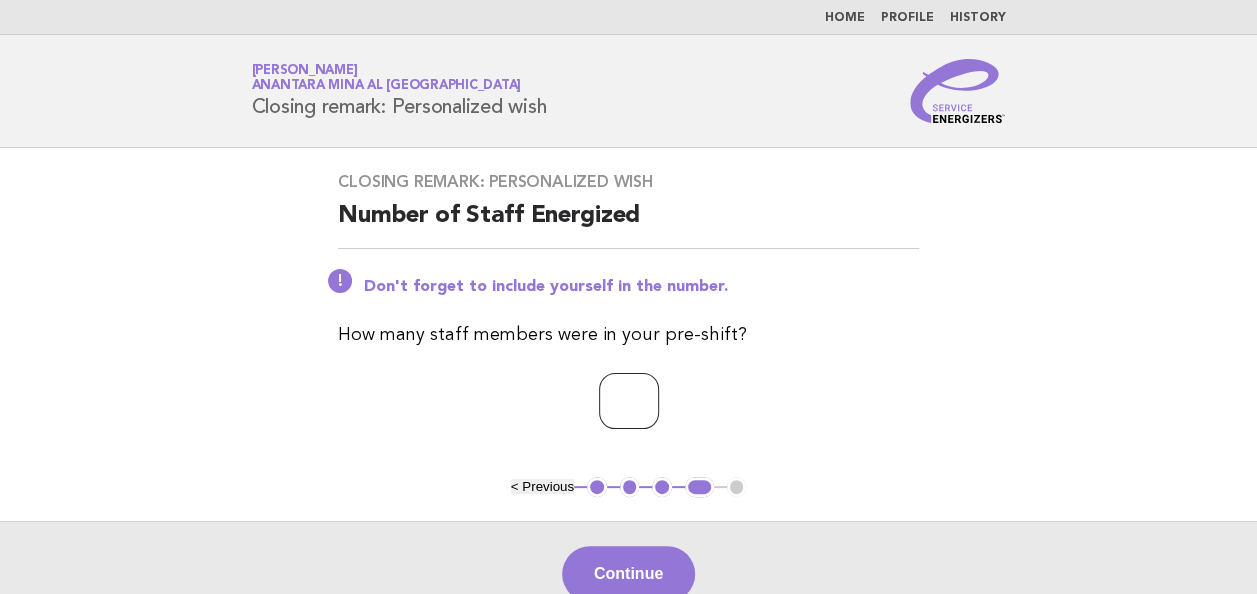 click on "*" at bounding box center (629, 401) 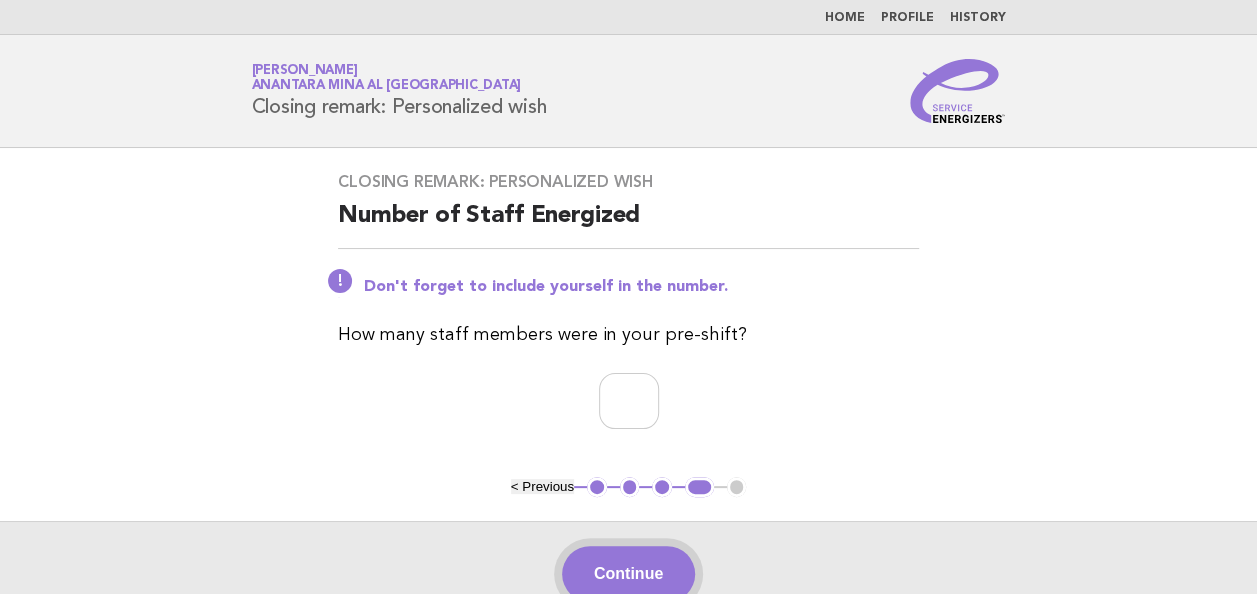 click on "Continue" at bounding box center [628, 574] 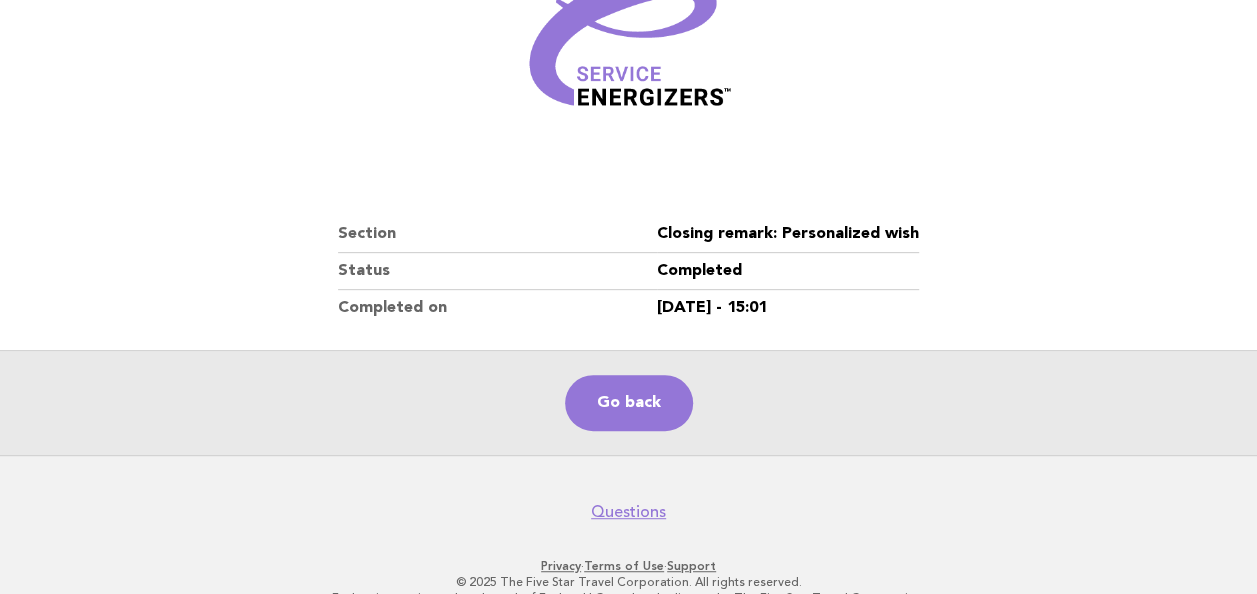 scroll, scrollTop: 350, scrollLeft: 0, axis: vertical 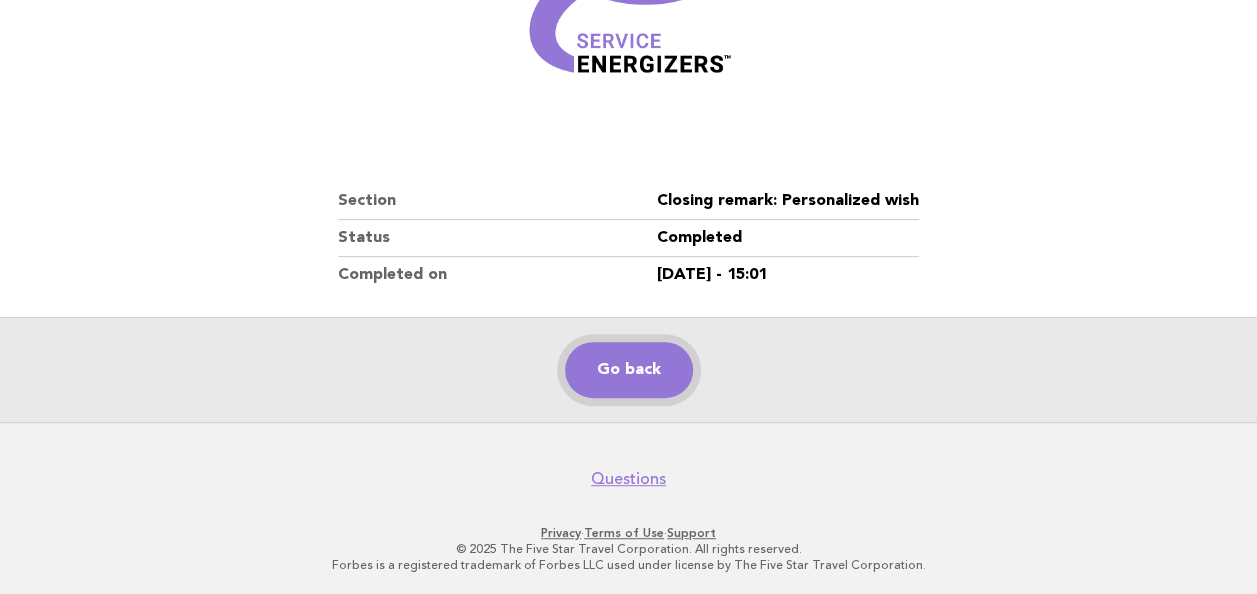 click on "Go back" at bounding box center (629, 370) 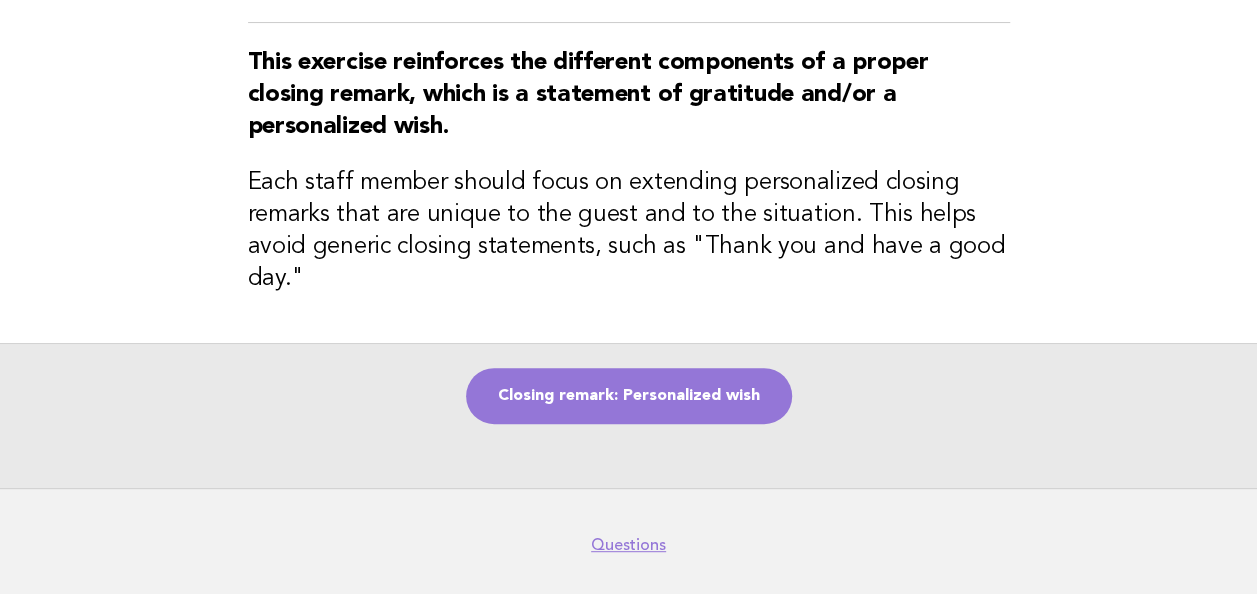 scroll, scrollTop: 200, scrollLeft: 0, axis: vertical 